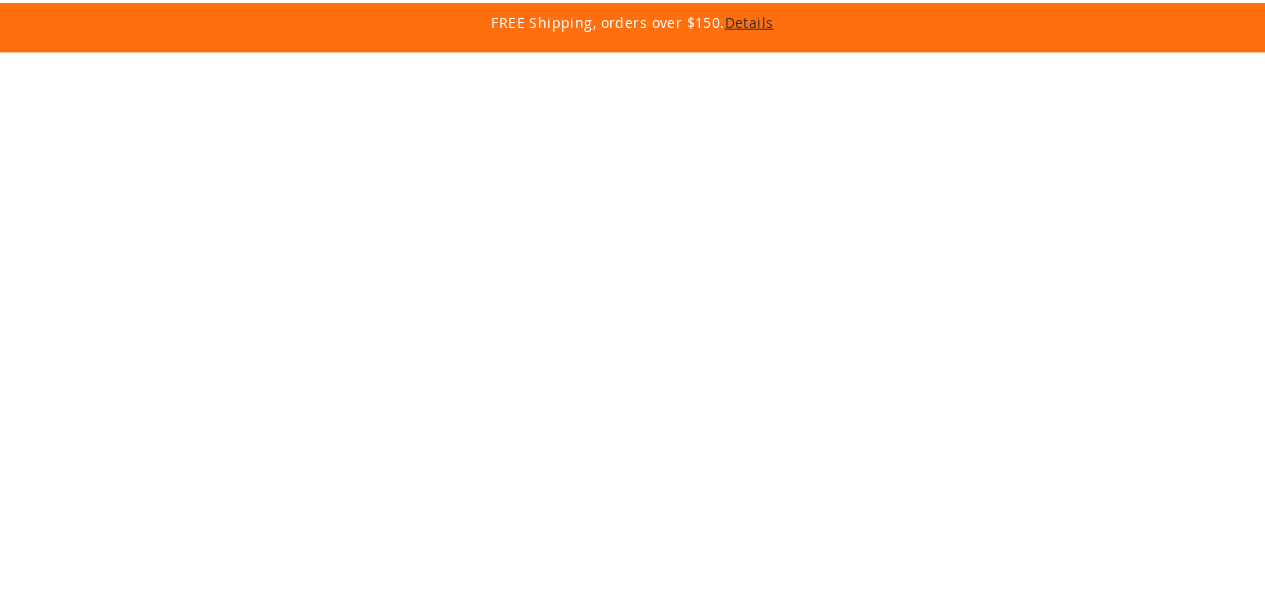 scroll, scrollTop: 0, scrollLeft: 0, axis: both 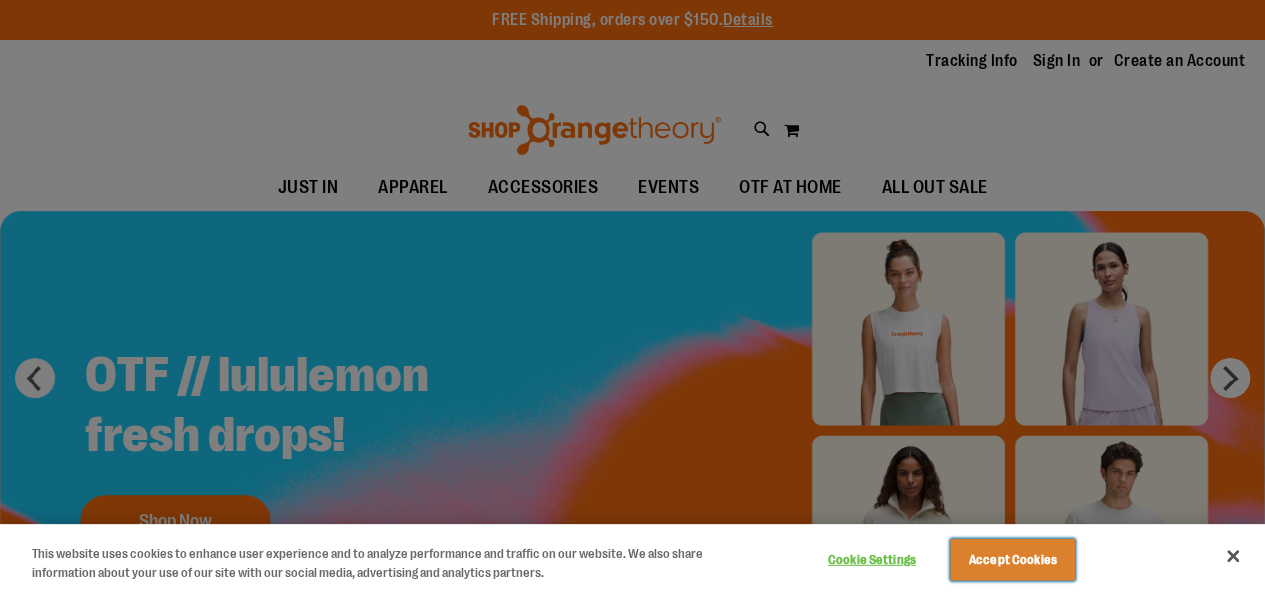 click on "Accept Cookies" at bounding box center [1012, 560] 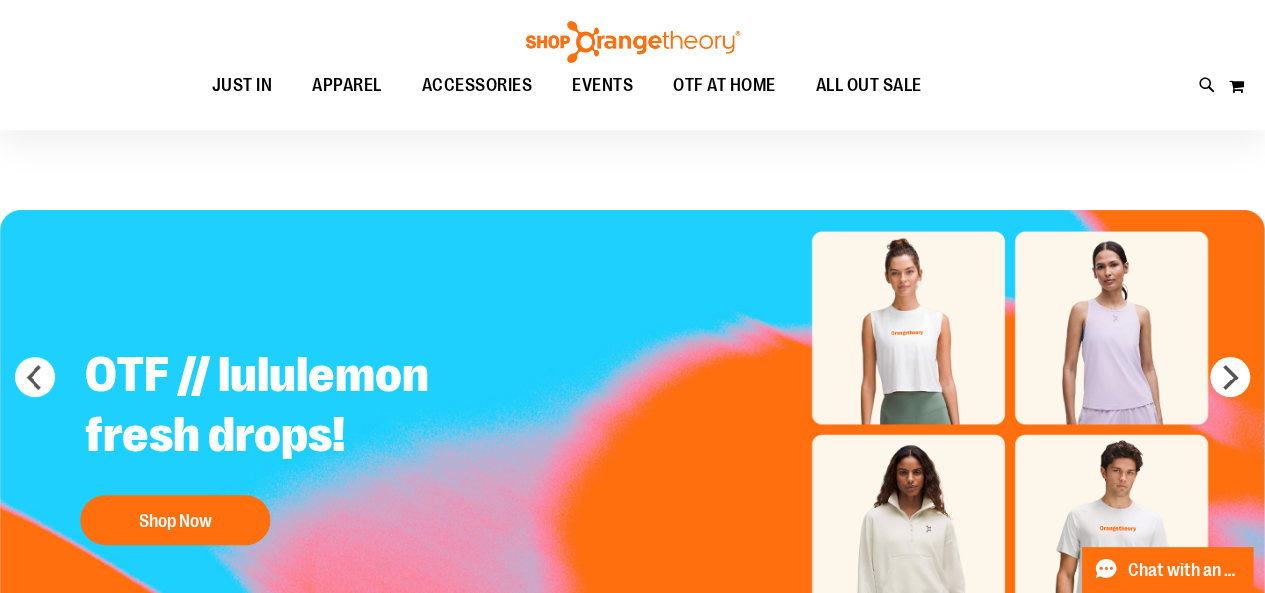 scroll, scrollTop: 108, scrollLeft: 0, axis: vertical 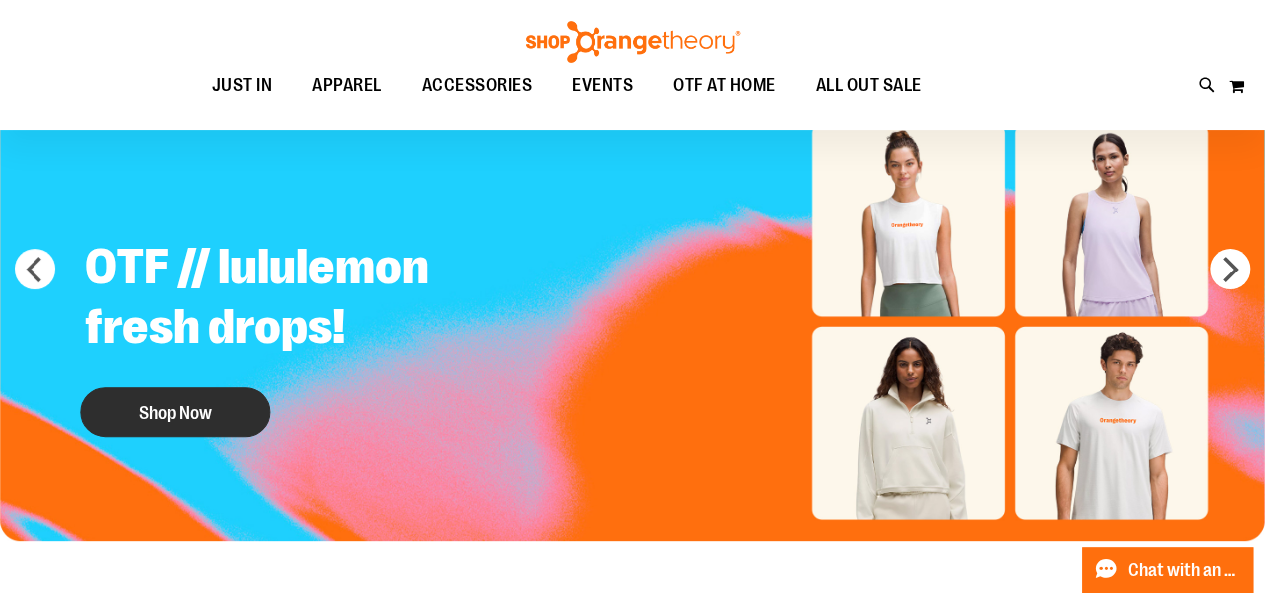 click on "Shop Now" at bounding box center (175, 412) 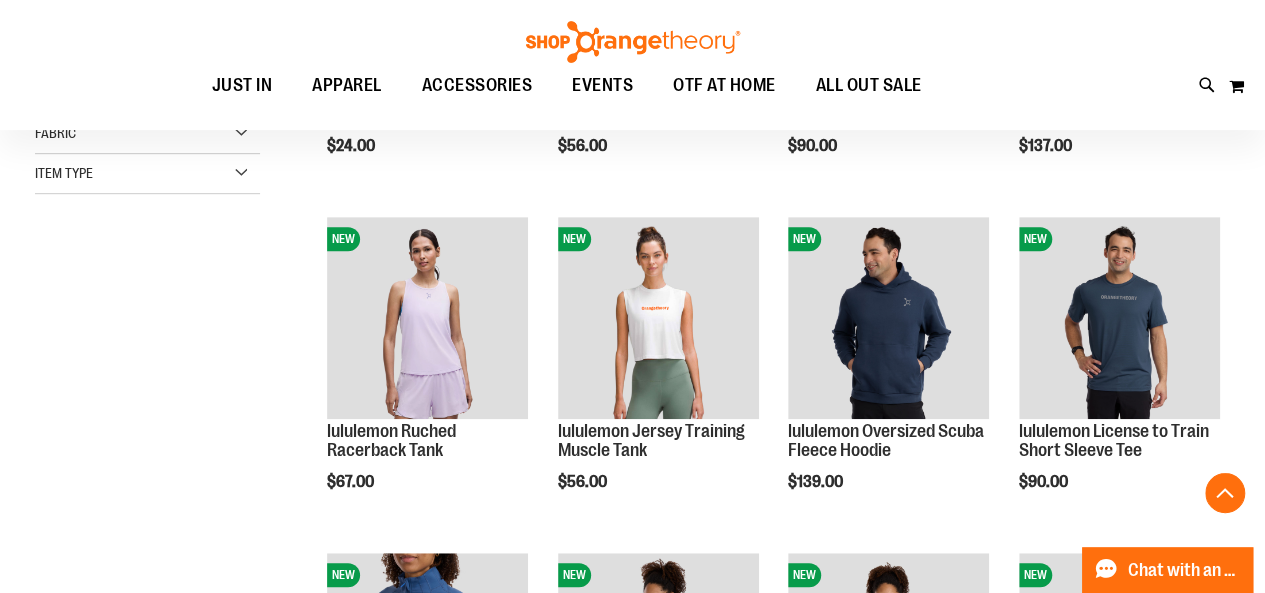 scroll, scrollTop: 516, scrollLeft: 0, axis: vertical 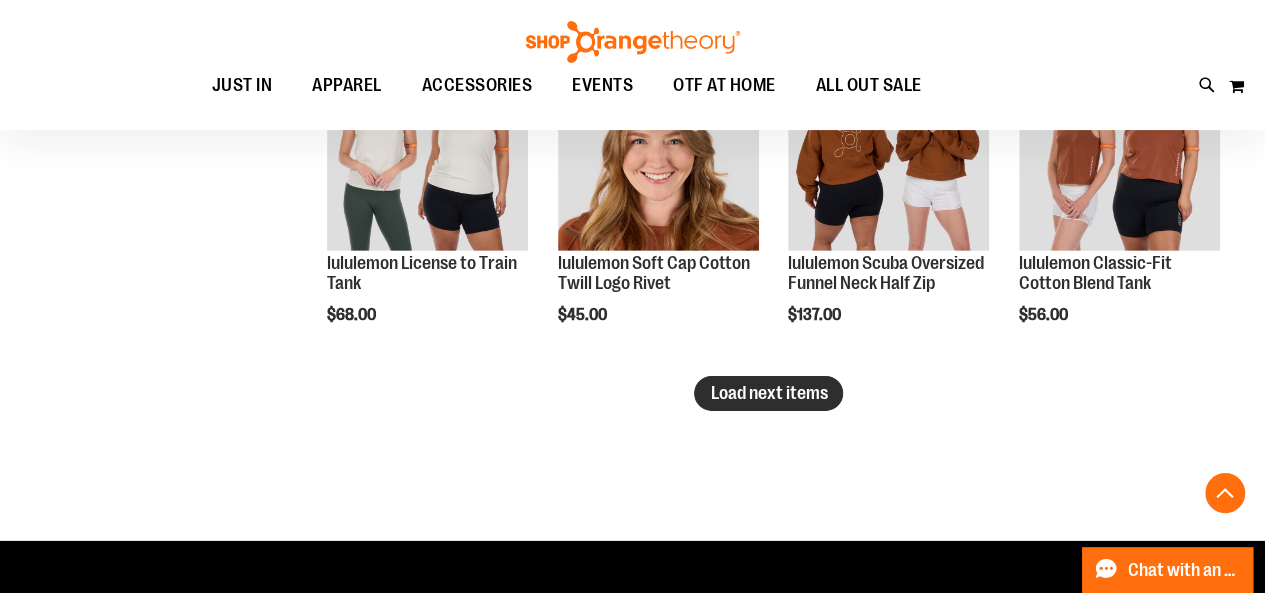 click on "Load next items" at bounding box center [768, 393] 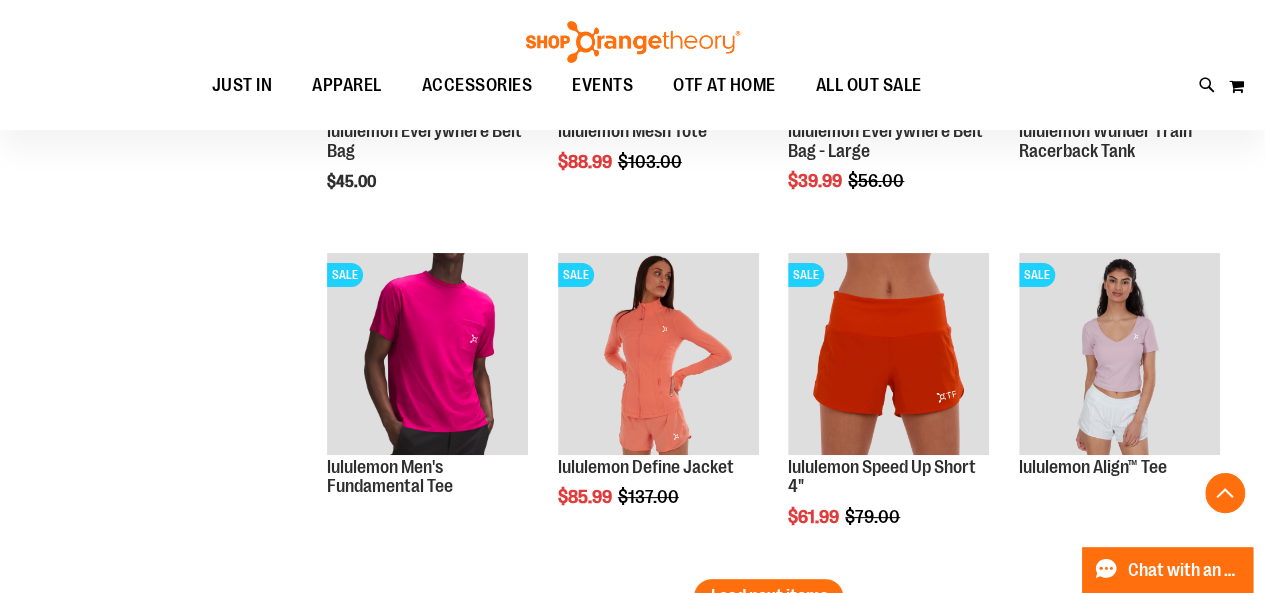 scroll, scrollTop: 3938, scrollLeft: 0, axis: vertical 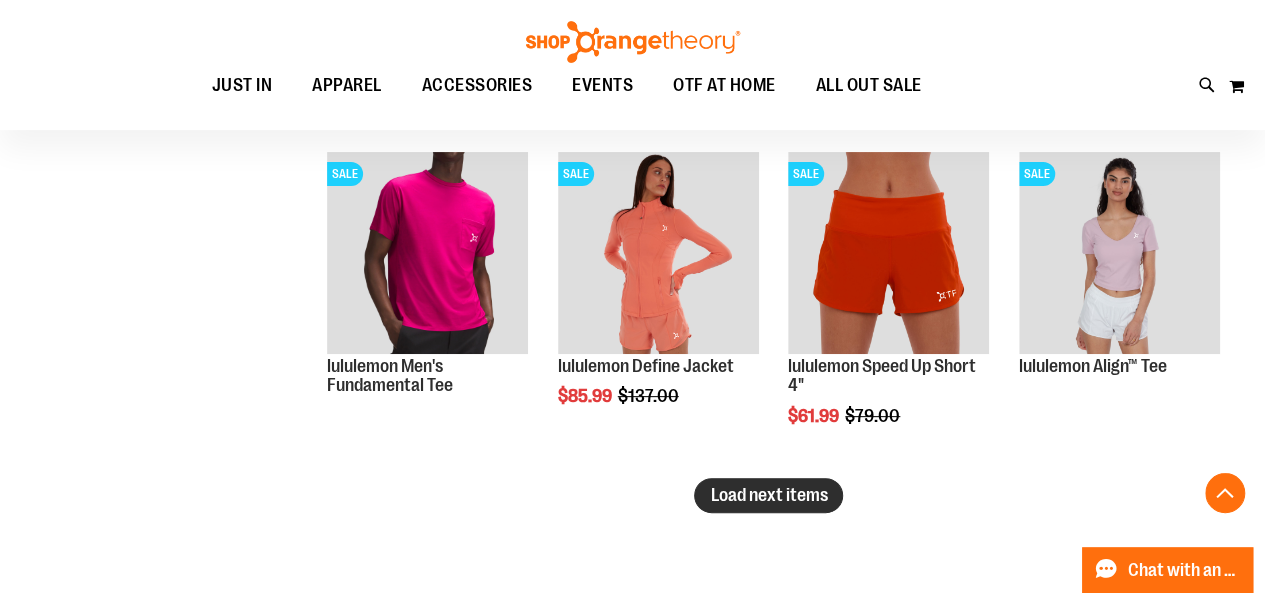 click on "Load next items" at bounding box center [768, 495] 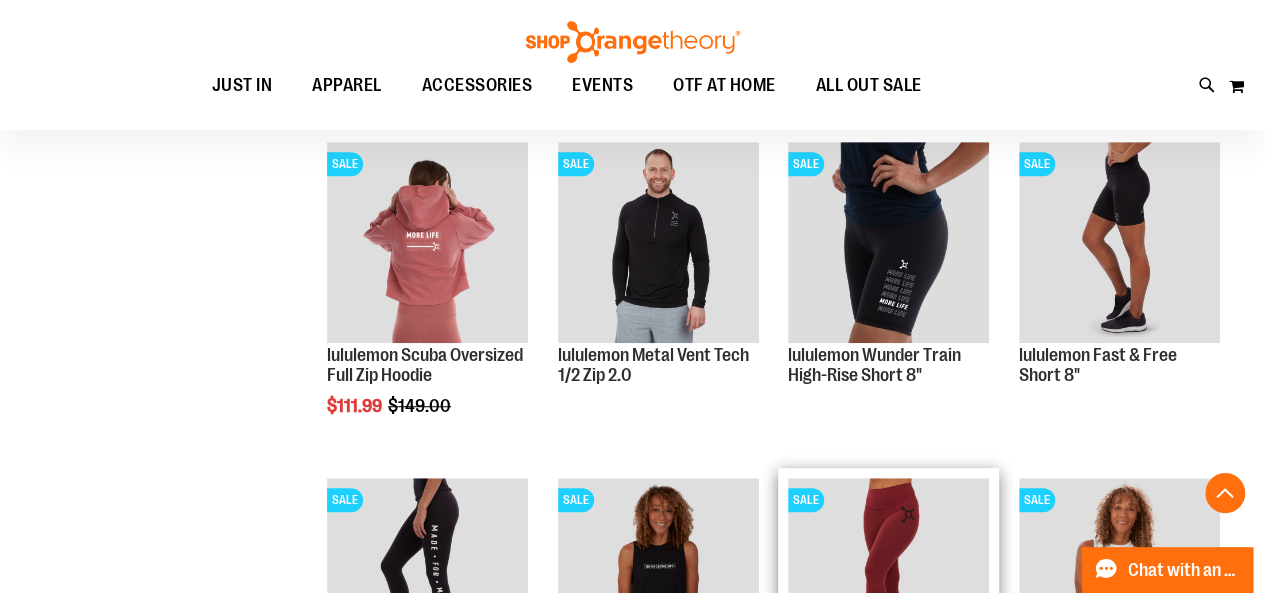 scroll, scrollTop: 4233, scrollLeft: 0, axis: vertical 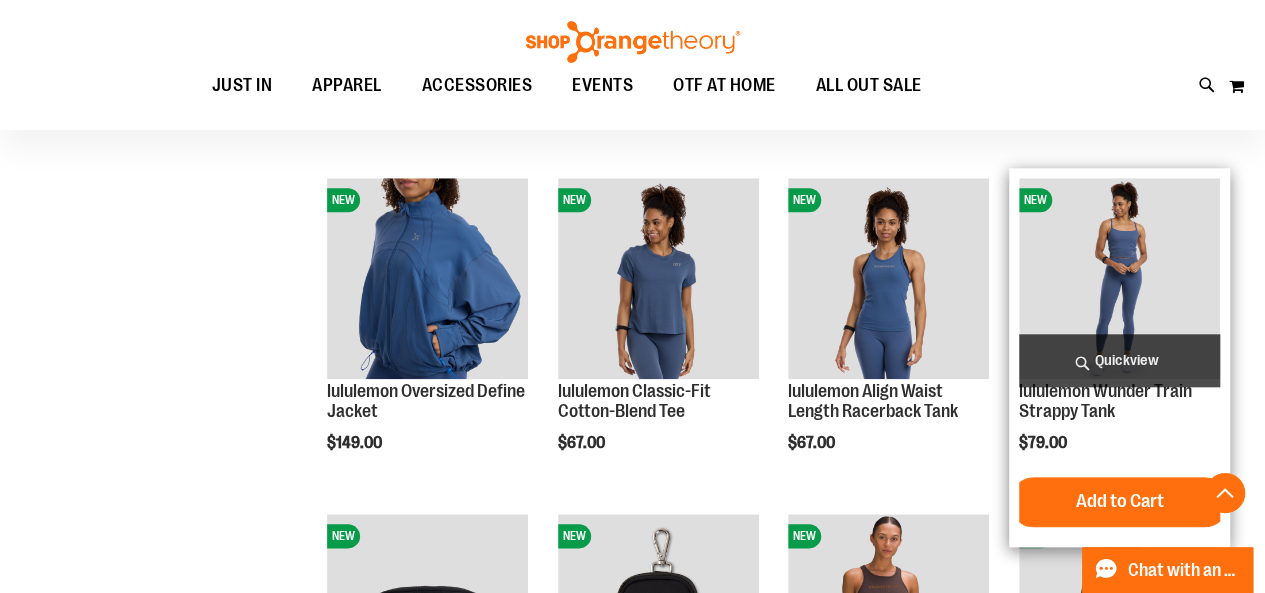 click on "Quickview" at bounding box center (1119, 360) 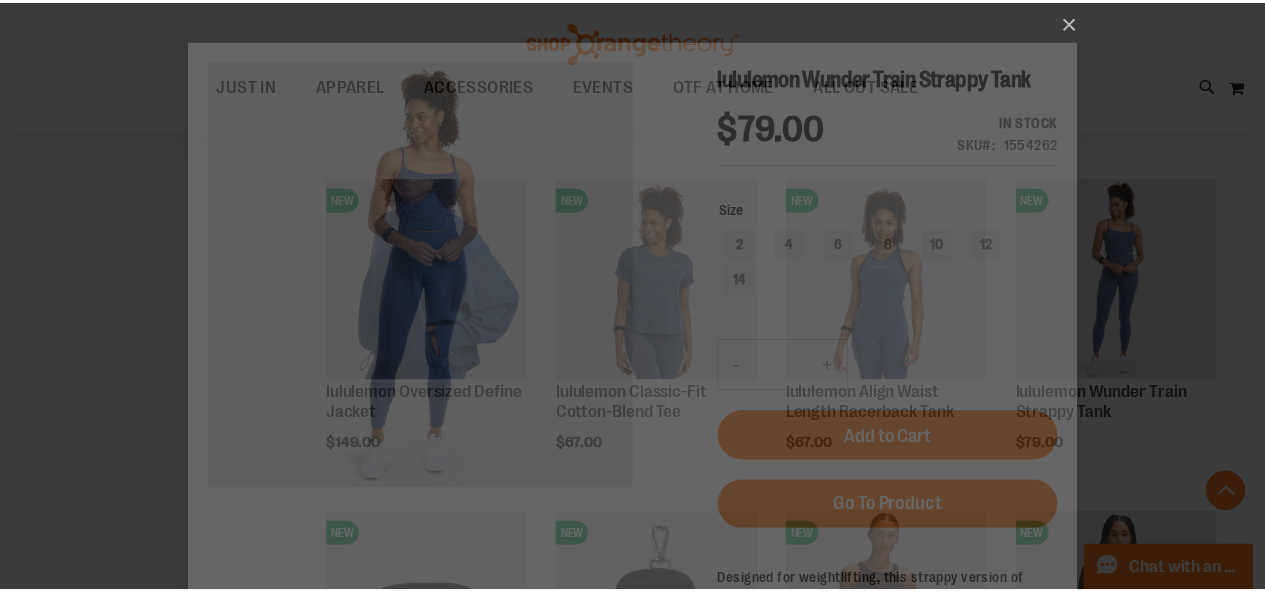 scroll, scrollTop: 0, scrollLeft: 0, axis: both 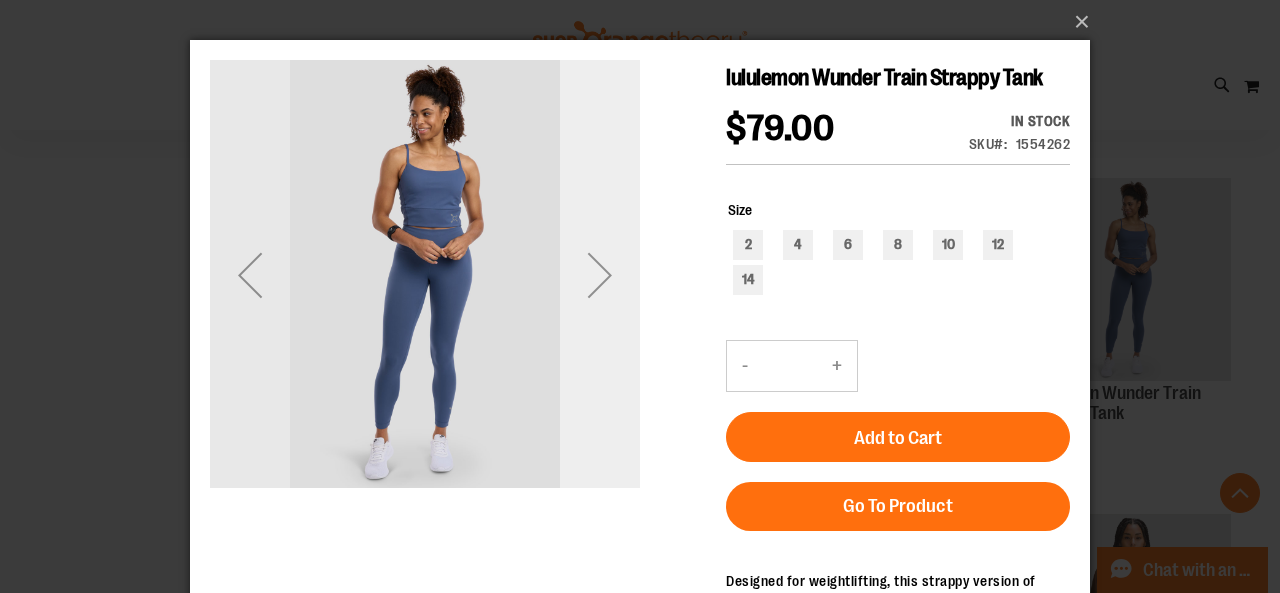 click at bounding box center [600, 275] 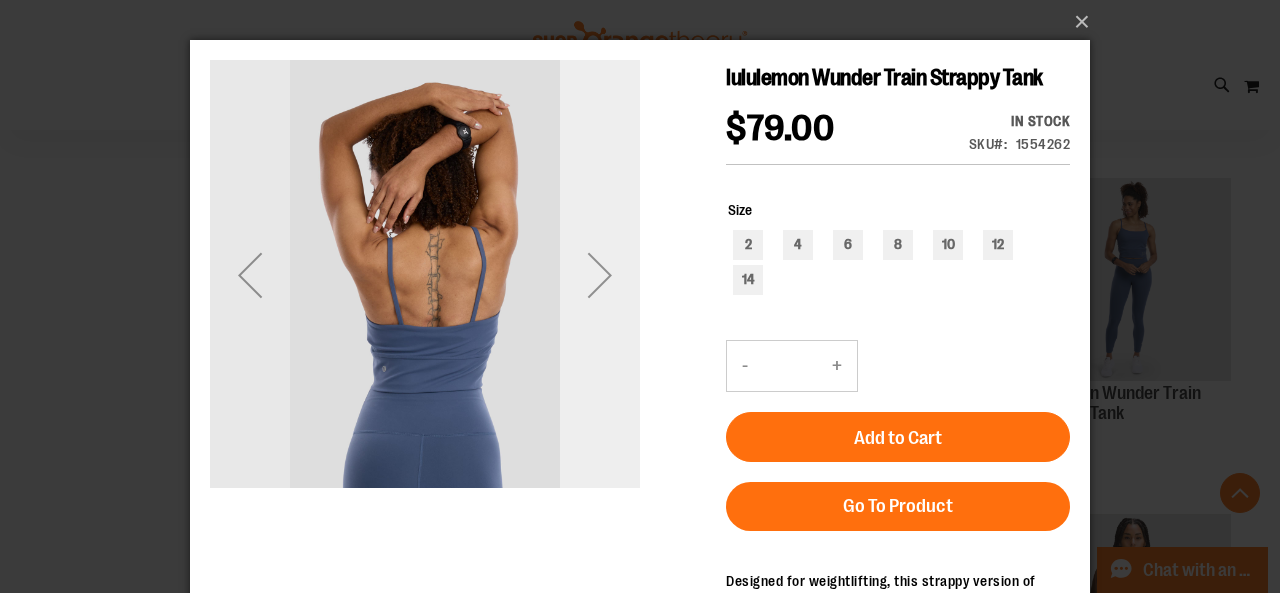 click at bounding box center [600, 275] 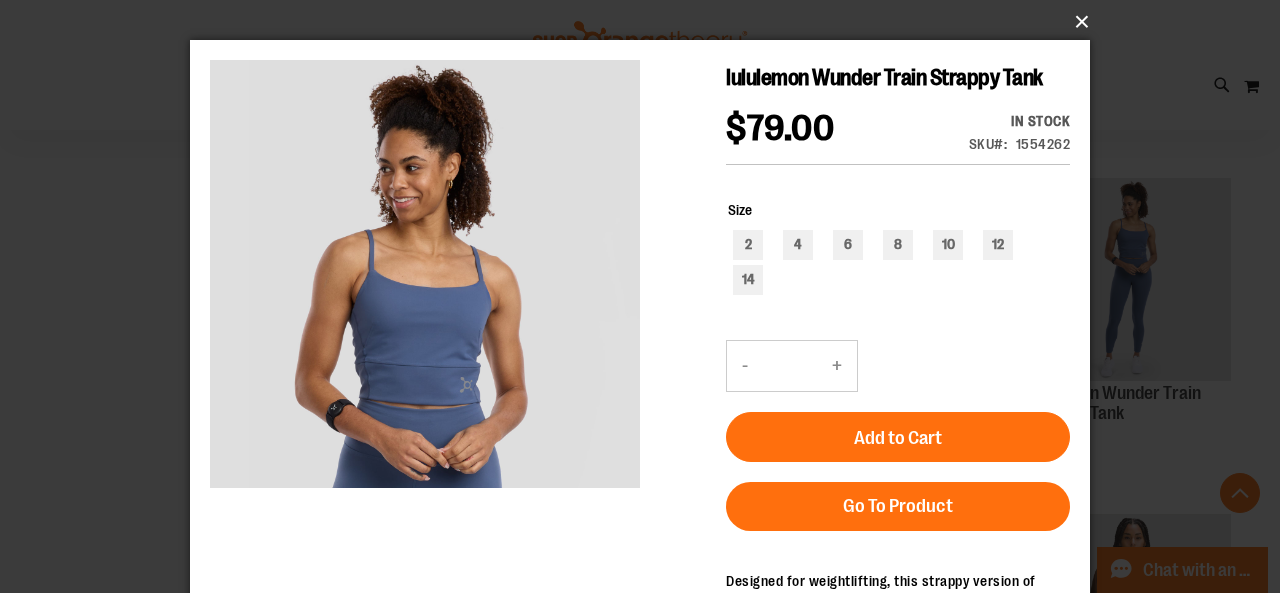 click on "×" at bounding box center [646, 22] 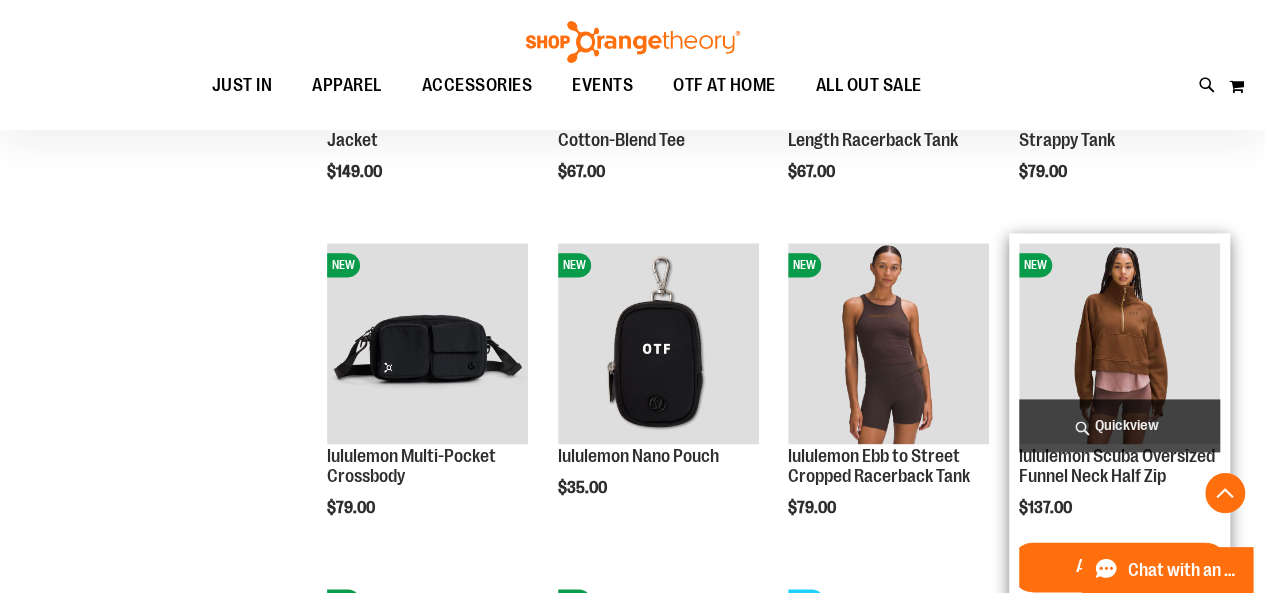 scroll, scrollTop: 1162, scrollLeft: 0, axis: vertical 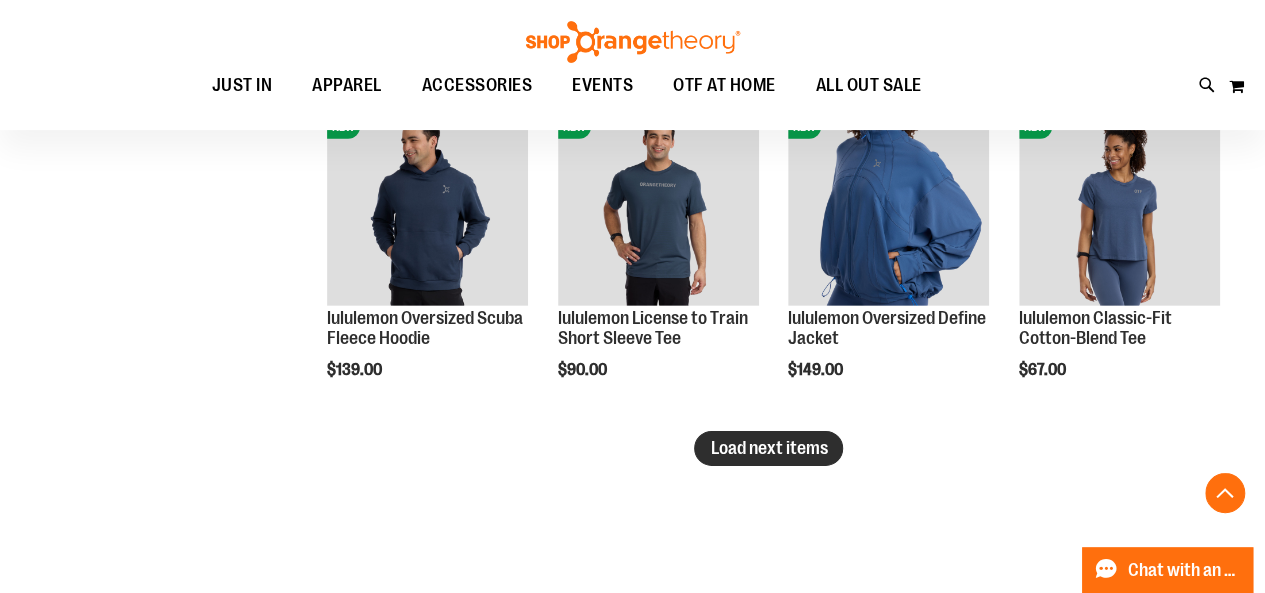 click on "Load next items" at bounding box center (768, 448) 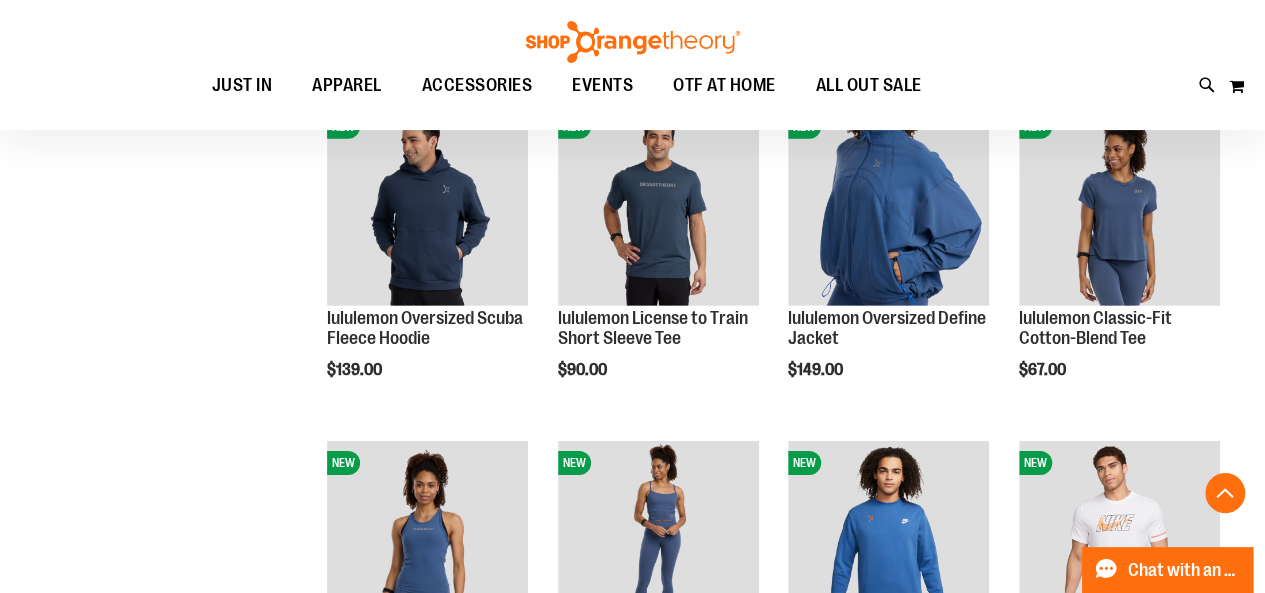 click on "**********" at bounding box center [632, -558] 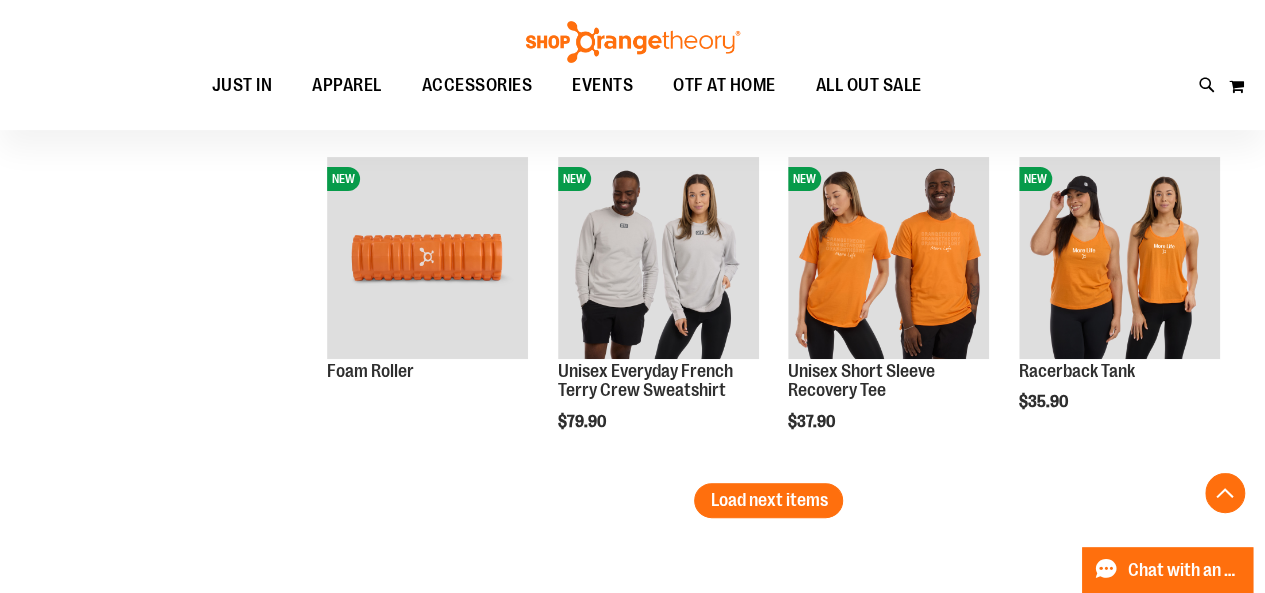 scroll, scrollTop: 3934, scrollLeft: 0, axis: vertical 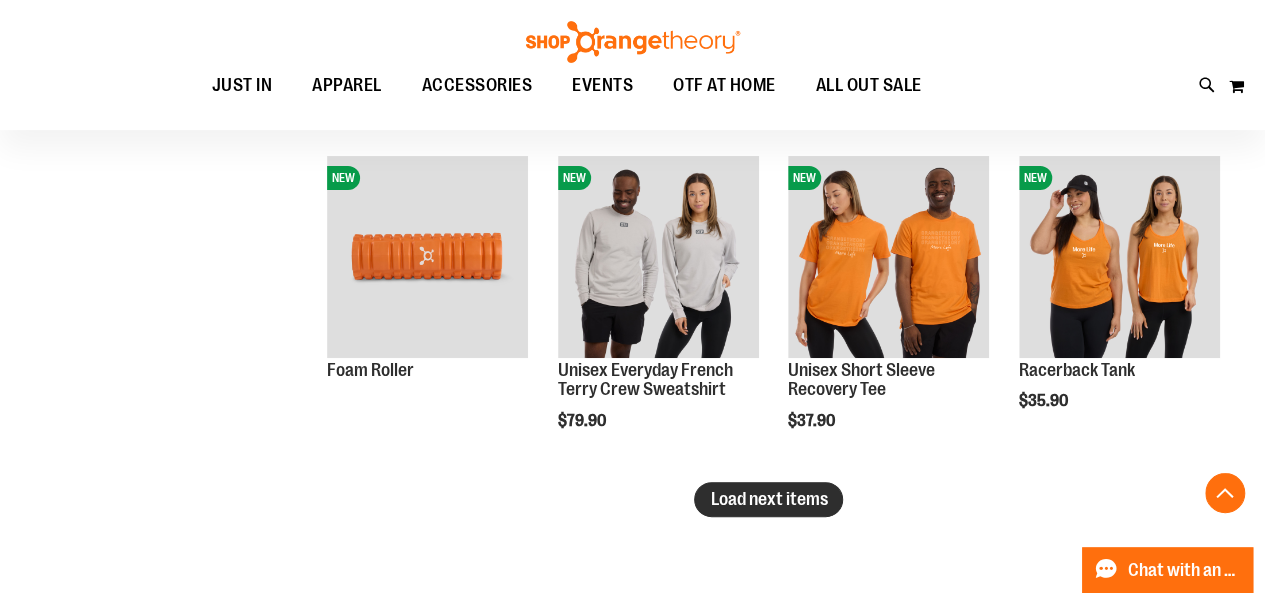 click on "Load next items" at bounding box center [768, 499] 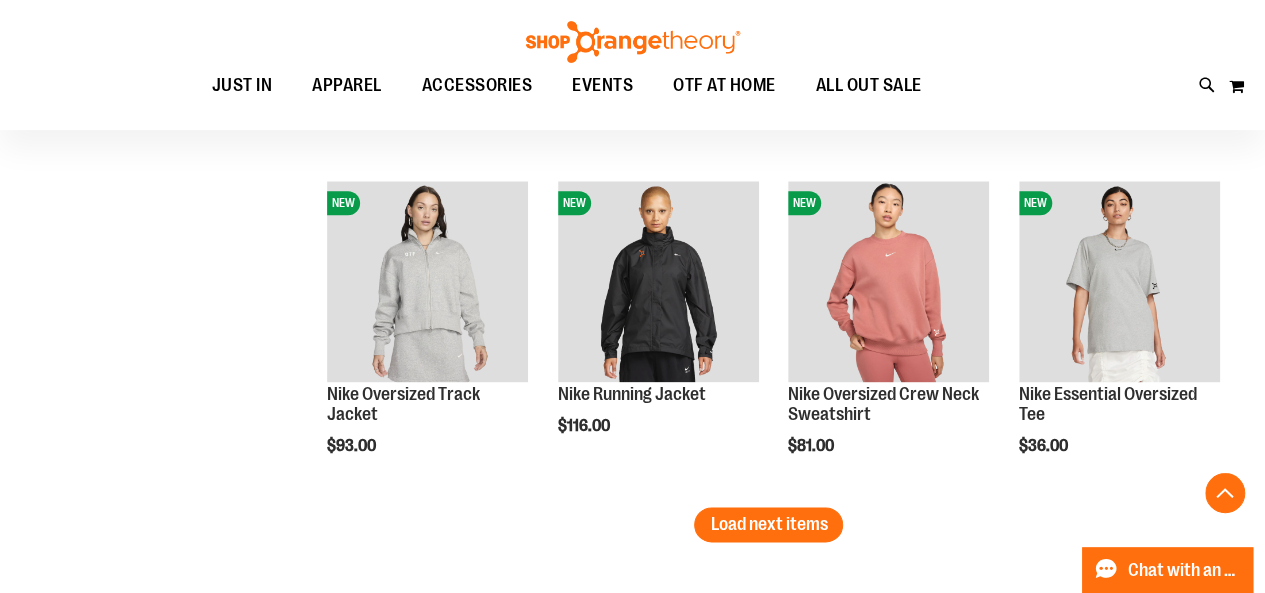 scroll, scrollTop: 4919, scrollLeft: 0, axis: vertical 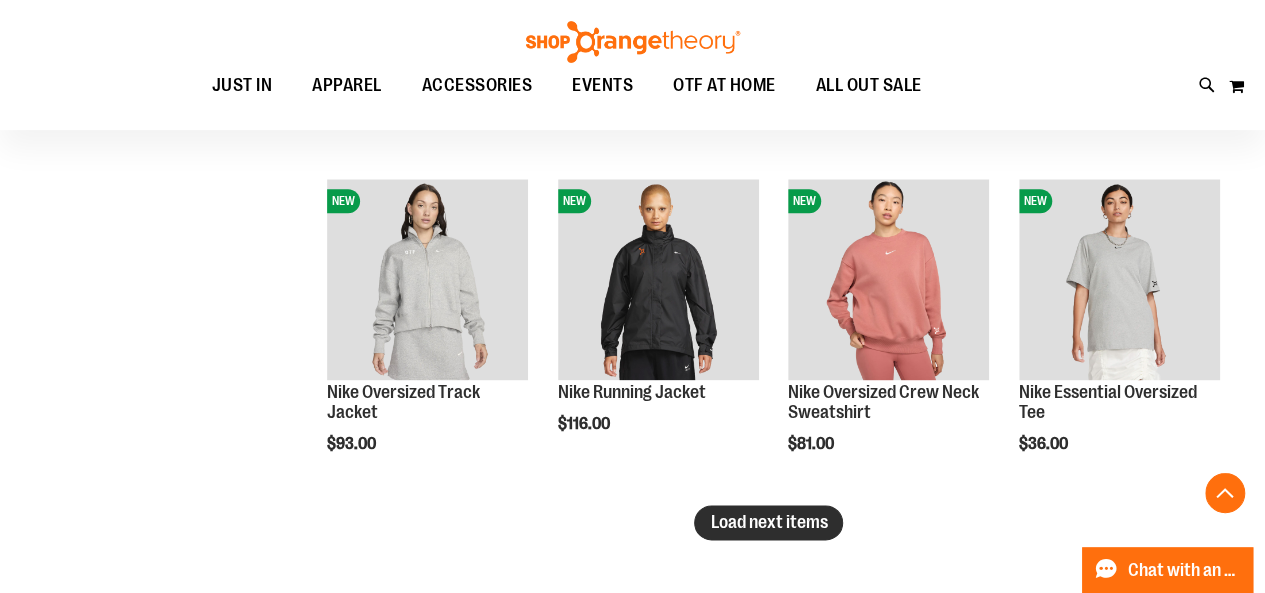 click on "Load next items" at bounding box center [768, 522] 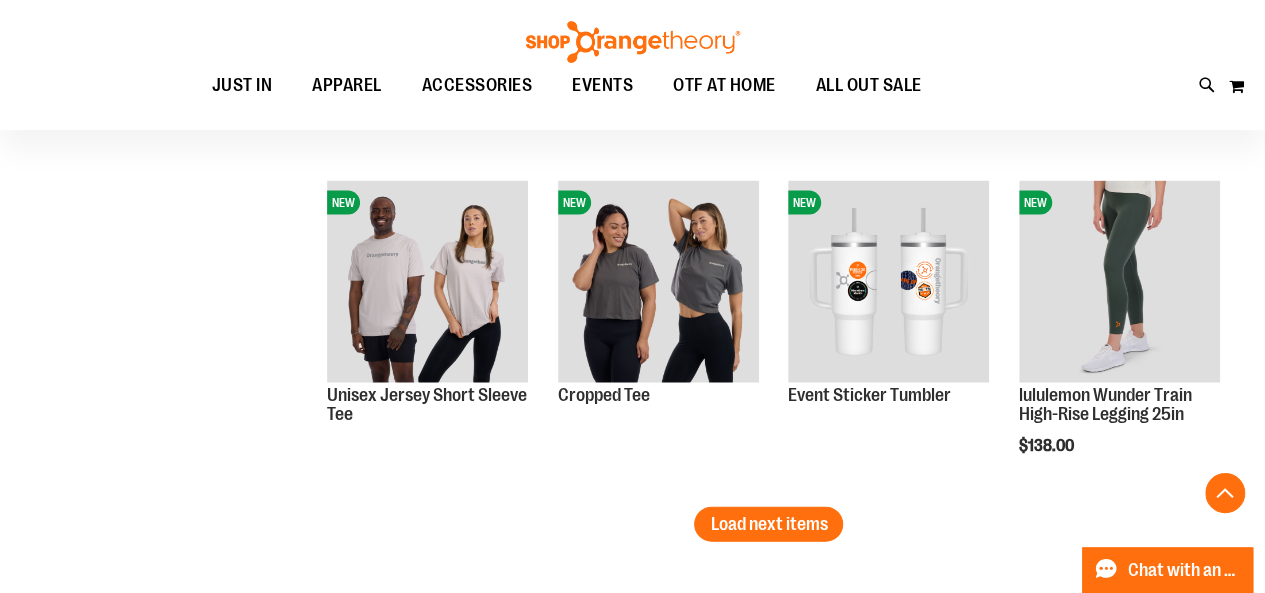 scroll, scrollTop: 5925, scrollLeft: 0, axis: vertical 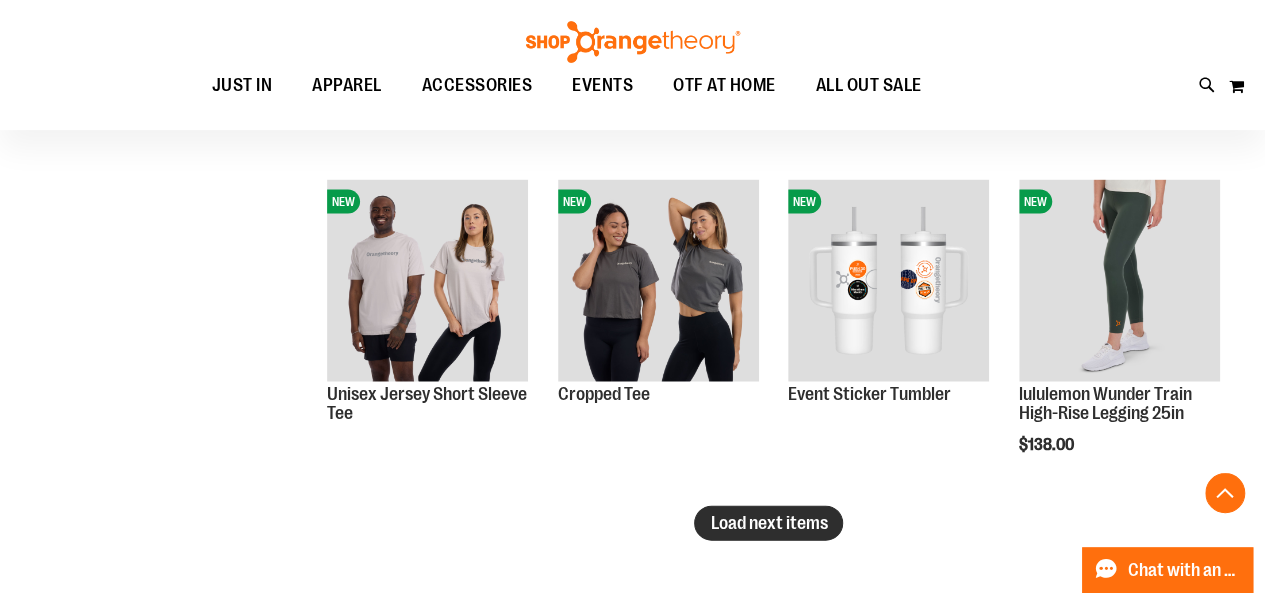 click on "Load next items" at bounding box center (768, 523) 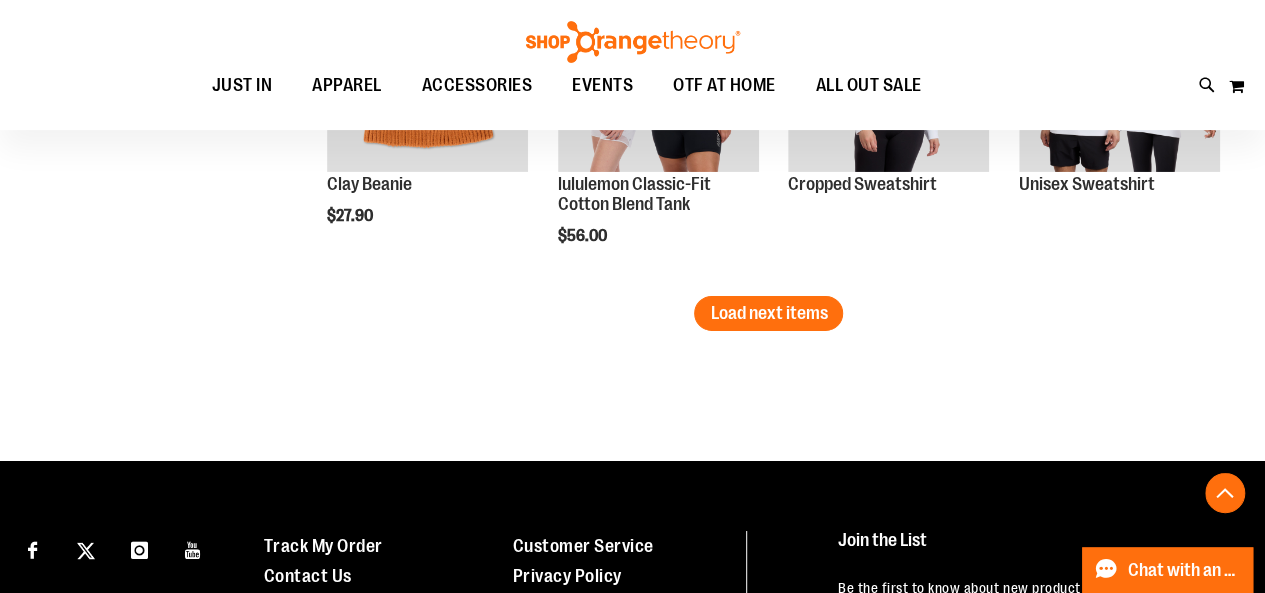 scroll, scrollTop: 7141, scrollLeft: 0, axis: vertical 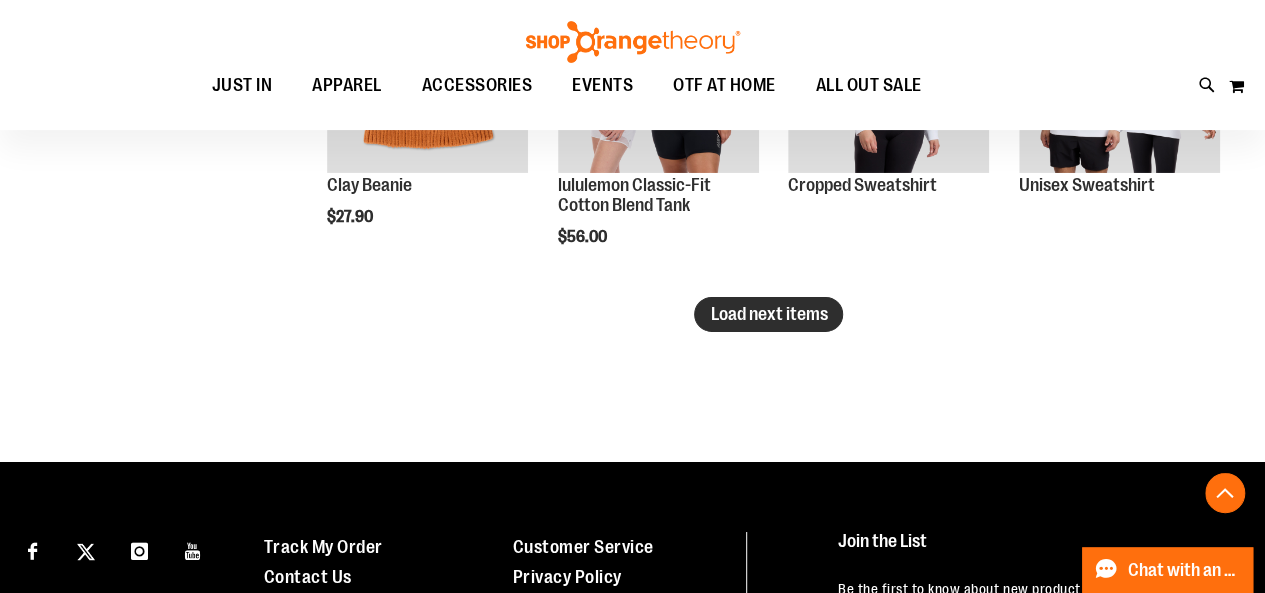 click on "Load next items" at bounding box center (768, 314) 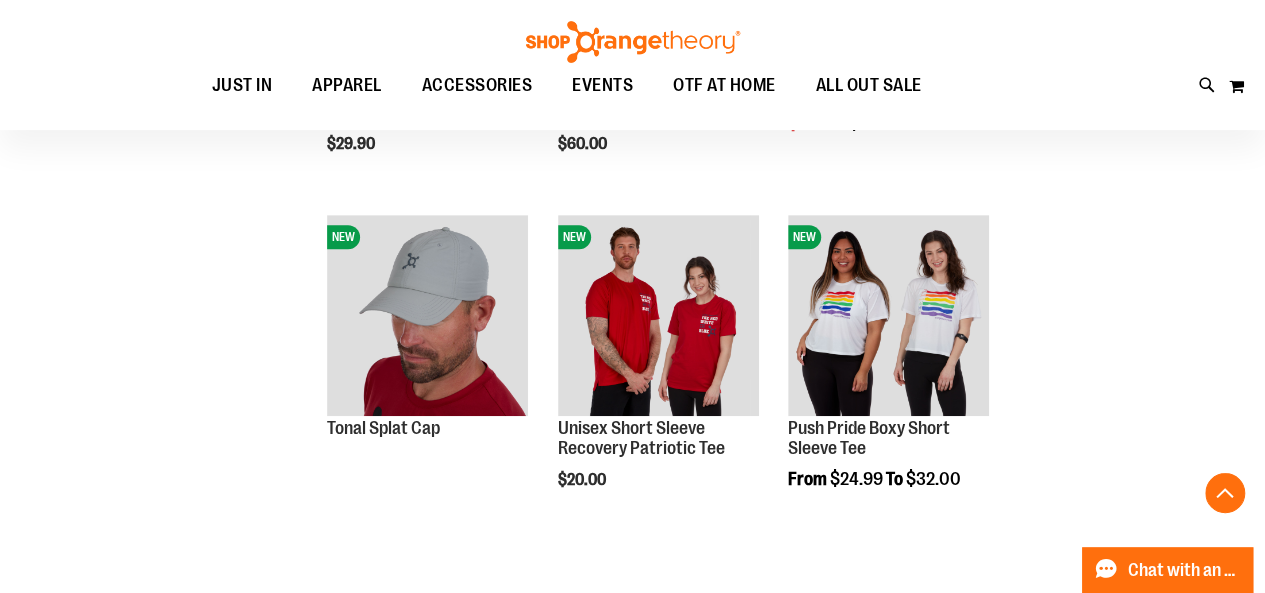 scroll, scrollTop: 7907, scrollLeft: 0, axis: vertical 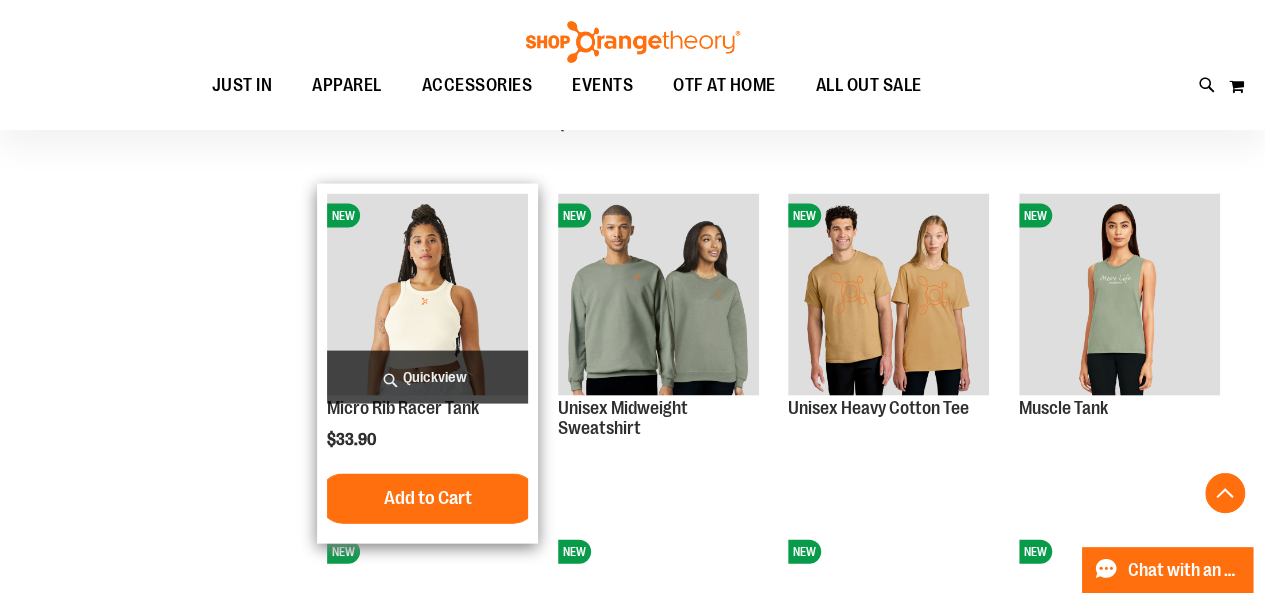 click at bounding box center [427, 293] 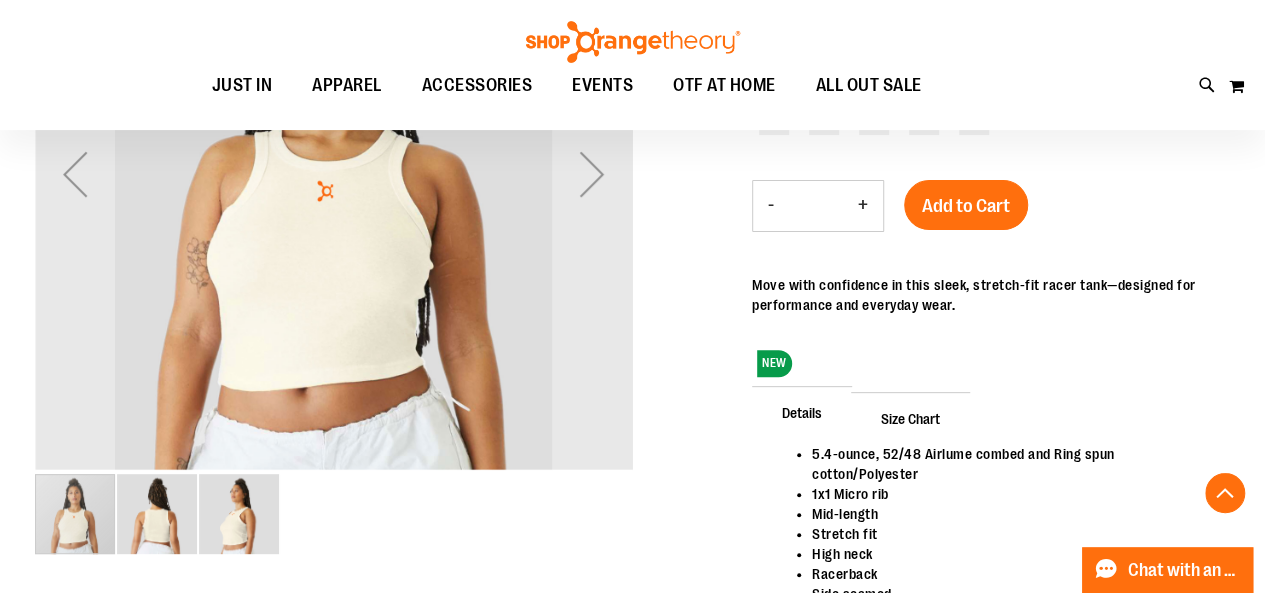 scroll, scrollTop: 0, scrollLeft: 0, axis: both 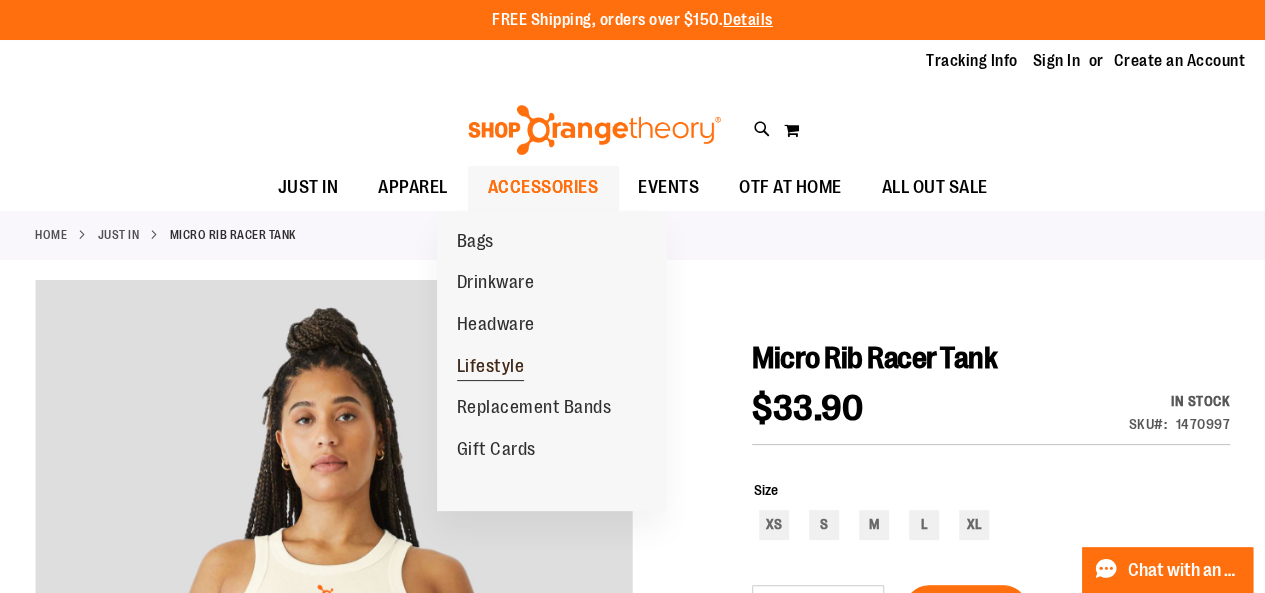 click on "Lifestyle" at bounding box center (491, 368) 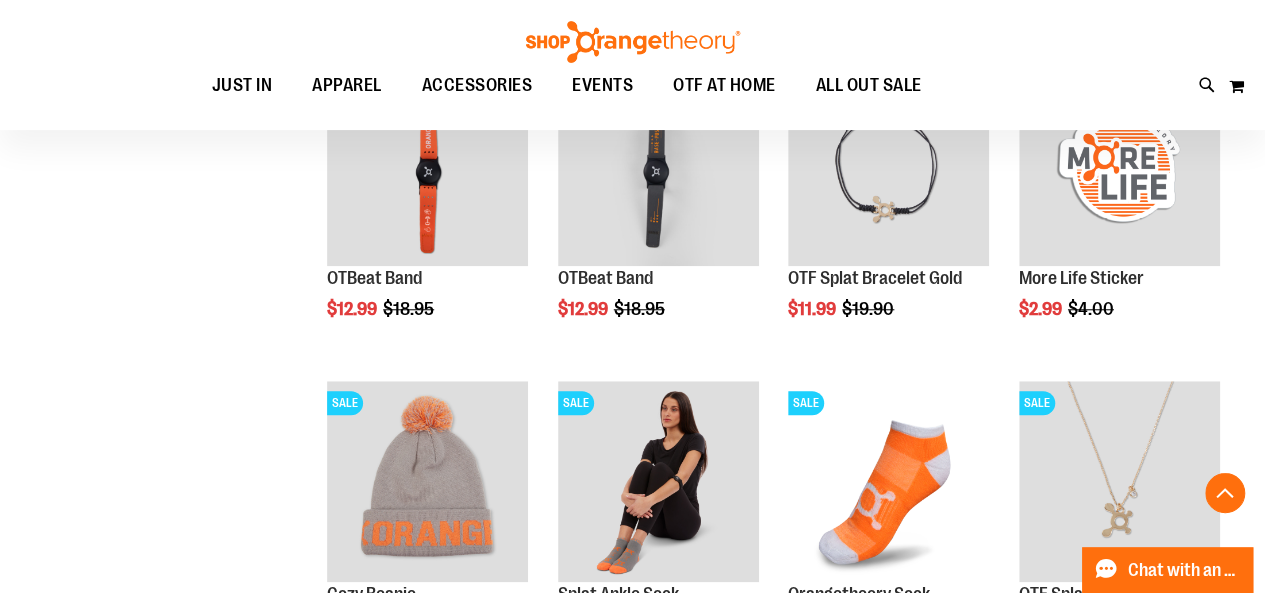 scroll, scrollTop: 755, scrollLeft: 0, axis: vertical 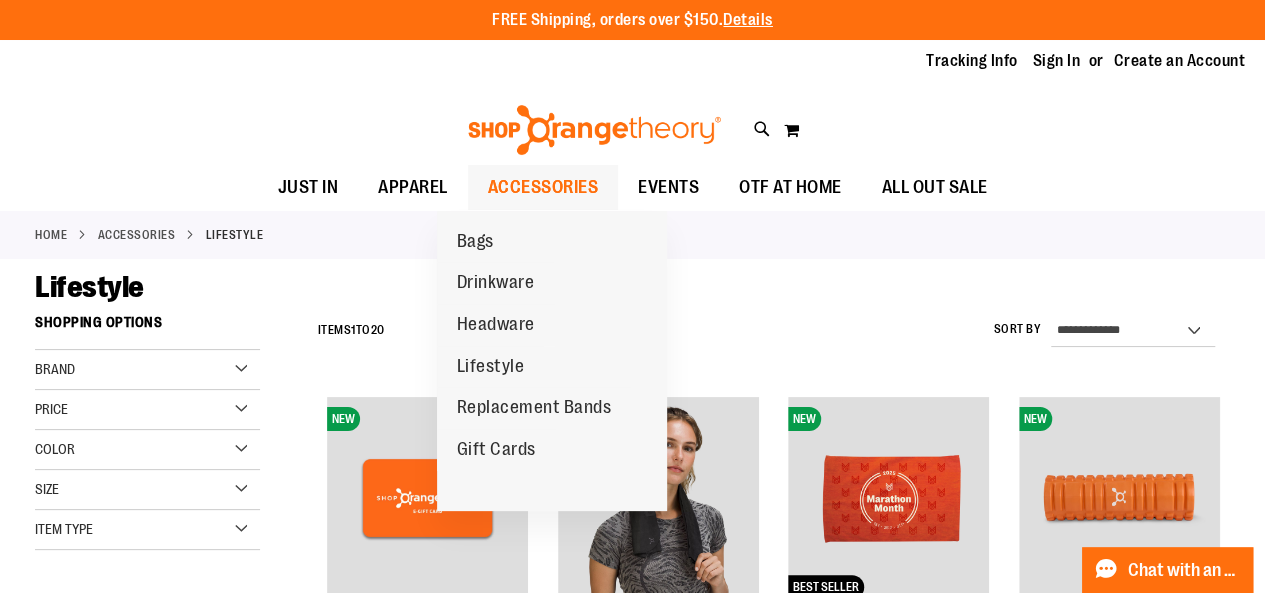 click on "ACCESSORIES" at bounding box center (543, 187) 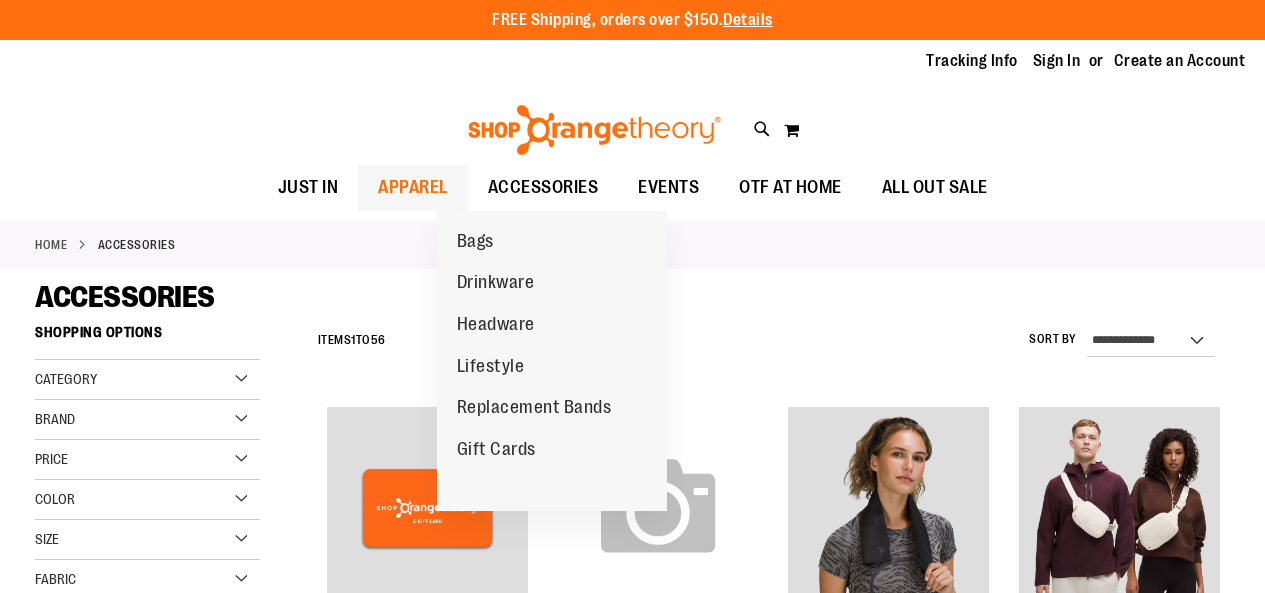 scroll, scrollTop: 0, scrollLeft: 0, axis: both 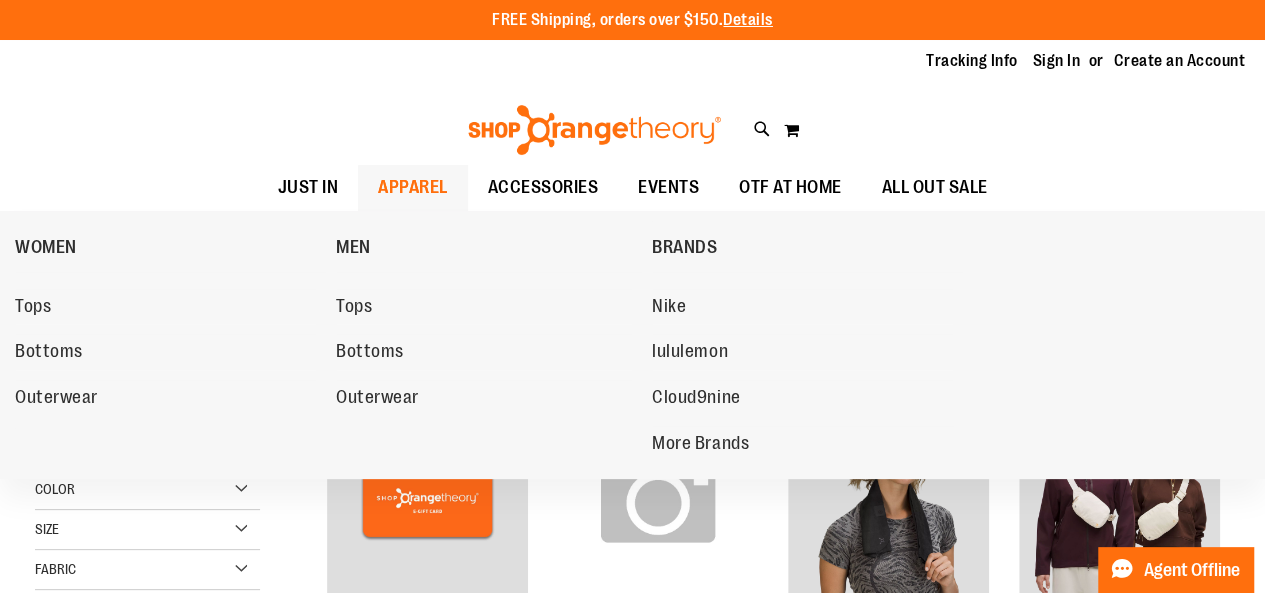 click on "APPAREL" at bounding box center (413, 187) 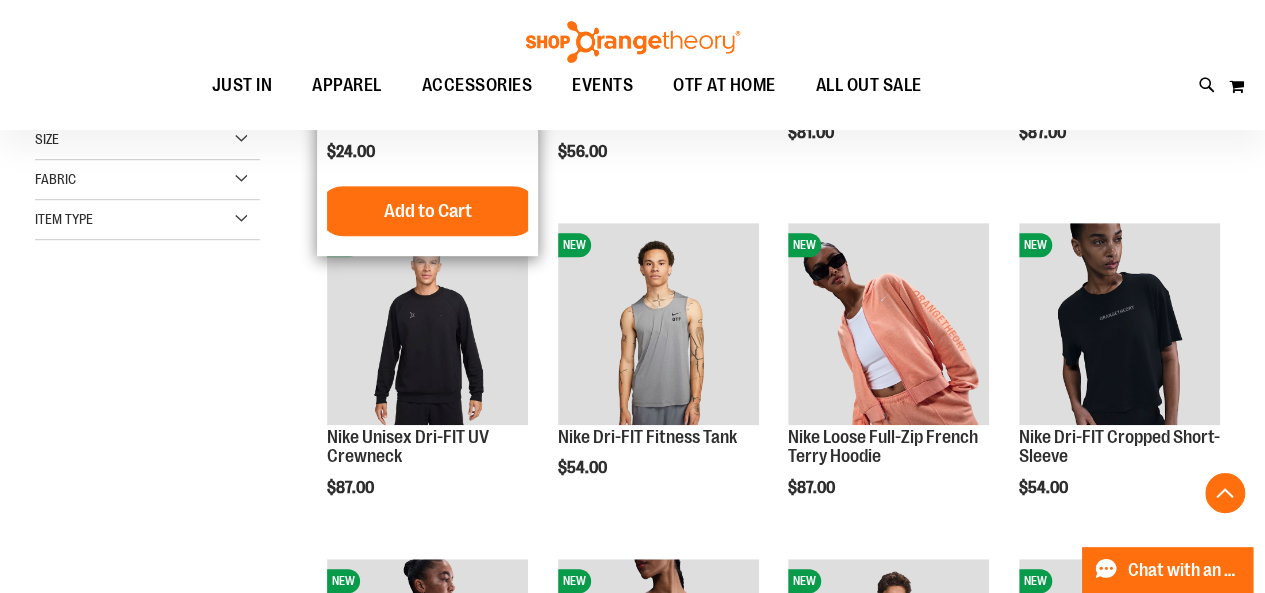 scroll, scrollTop: 508, scrollLeft: 0, axis: vertical 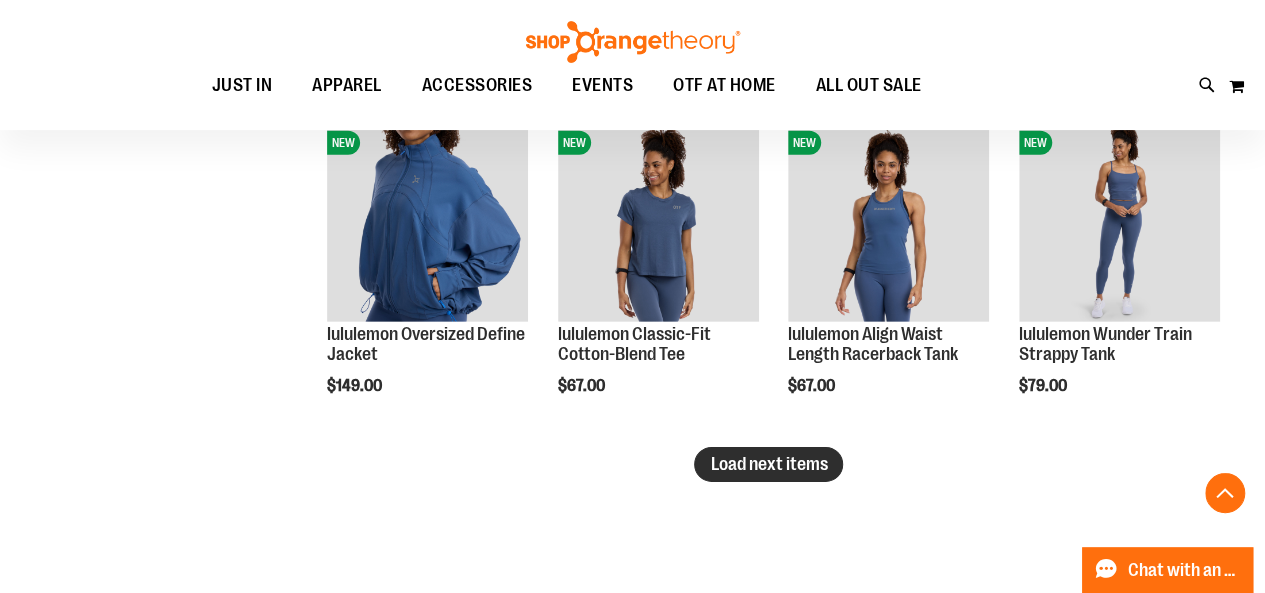 click on "Load next items" at bounding box center [768, 464] 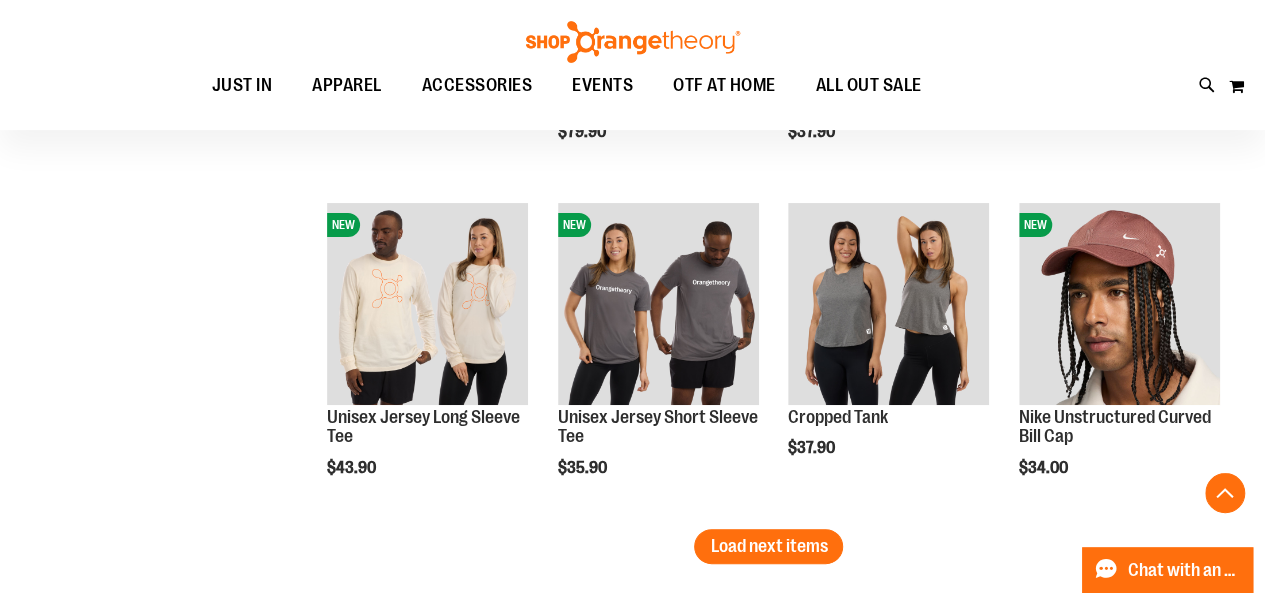scroll, scrollTop: 3888, scrollLeft: 0, axis: vertical 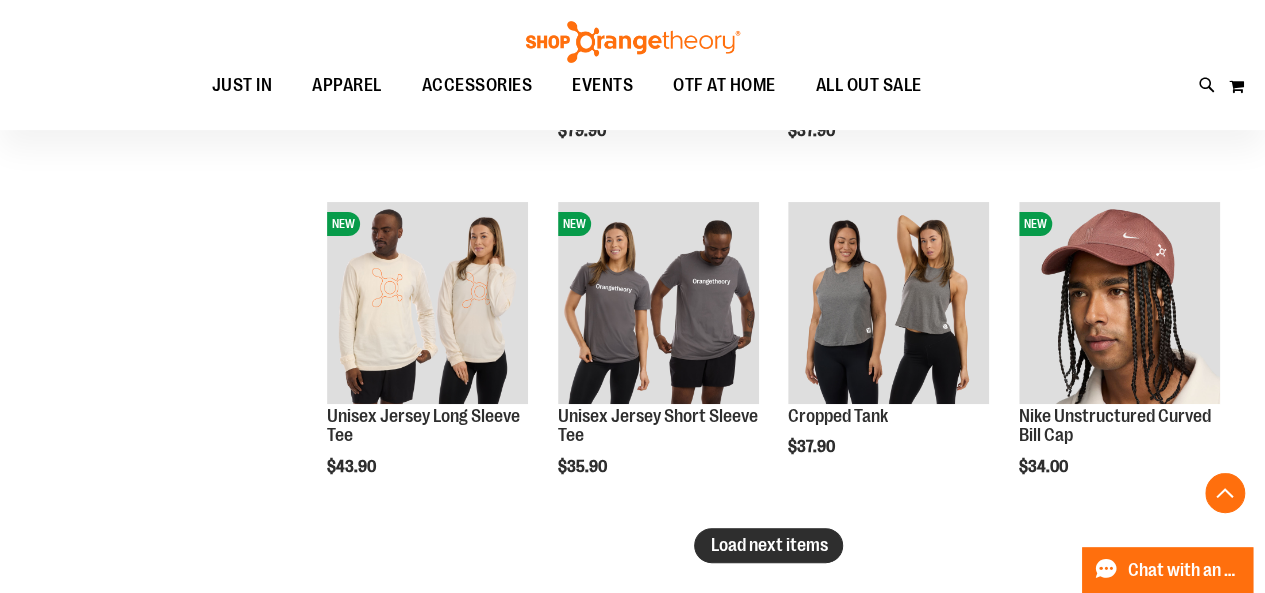 click on "Load next items" at bounding box center [768, 545] 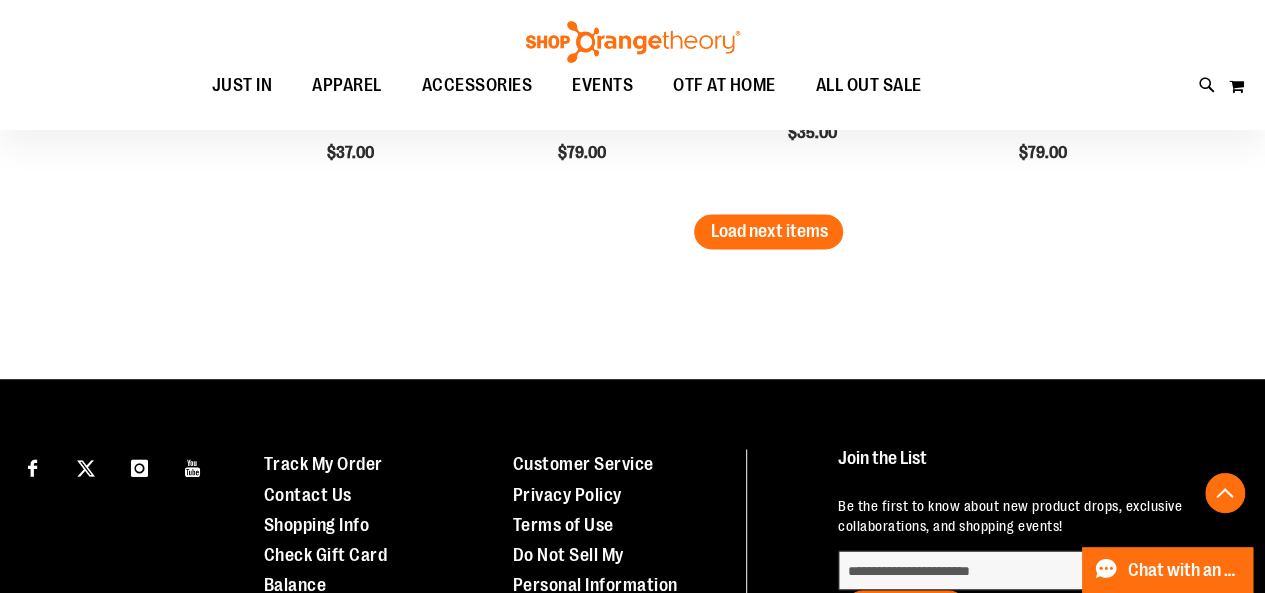 scroll, scrollTop: 5211, scrollLeft: 0, axis: vertical 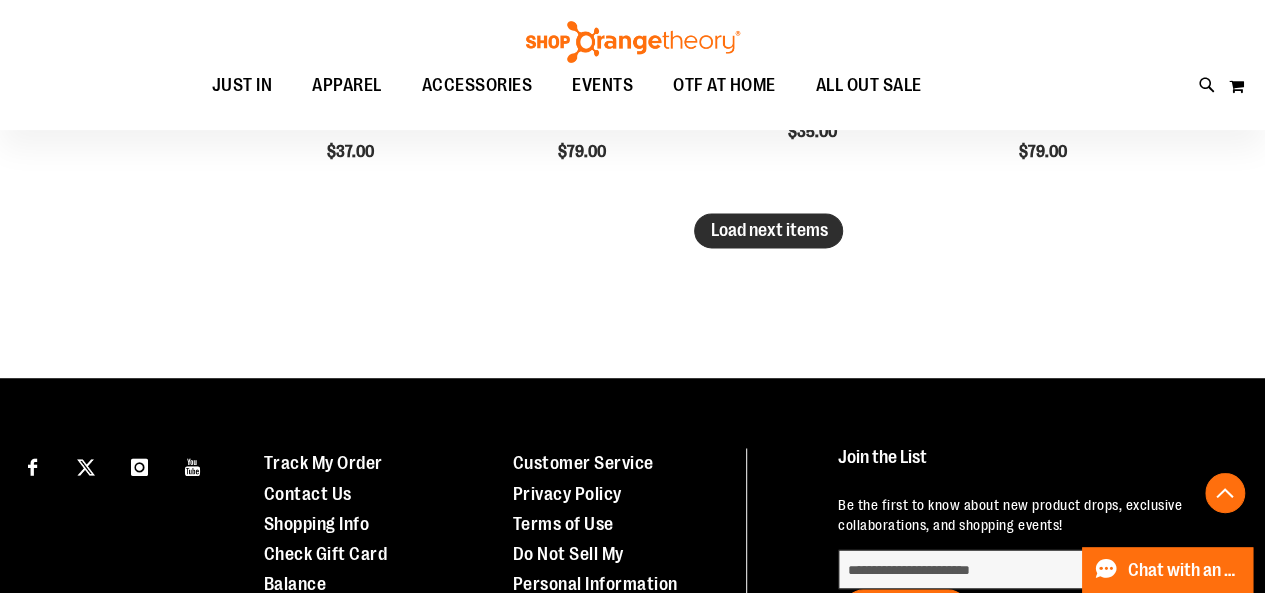 click on "Load next items" at bounding box center (768, 230) 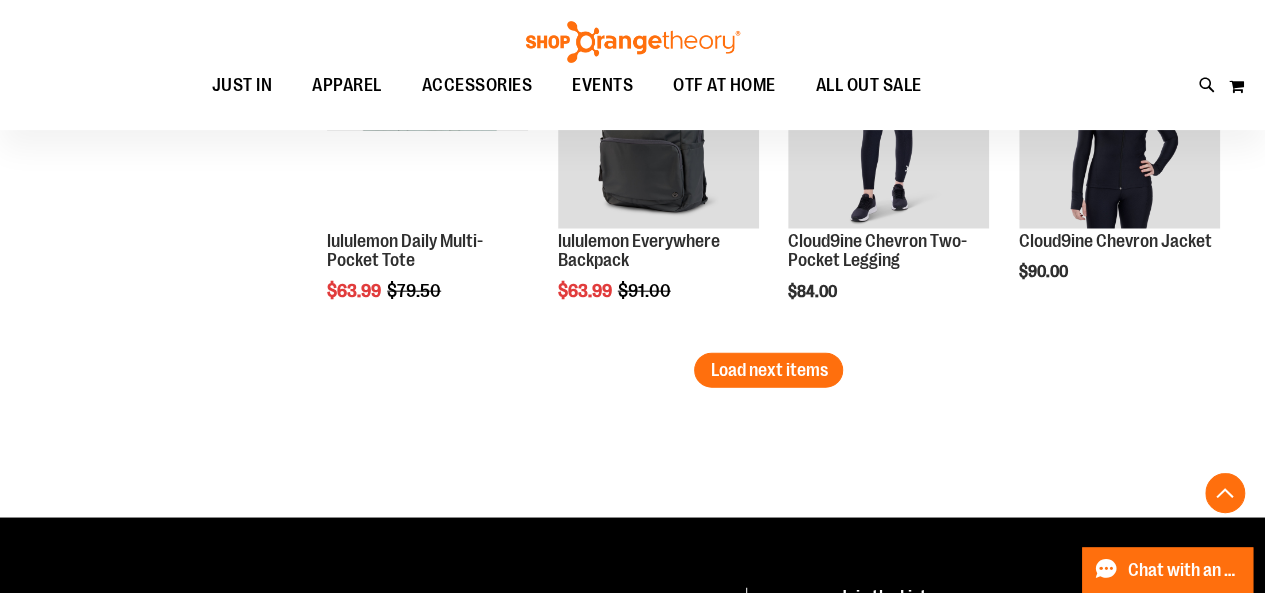 scroll, scrollTop: 6082, scrollLeft: 0, axis: vertical 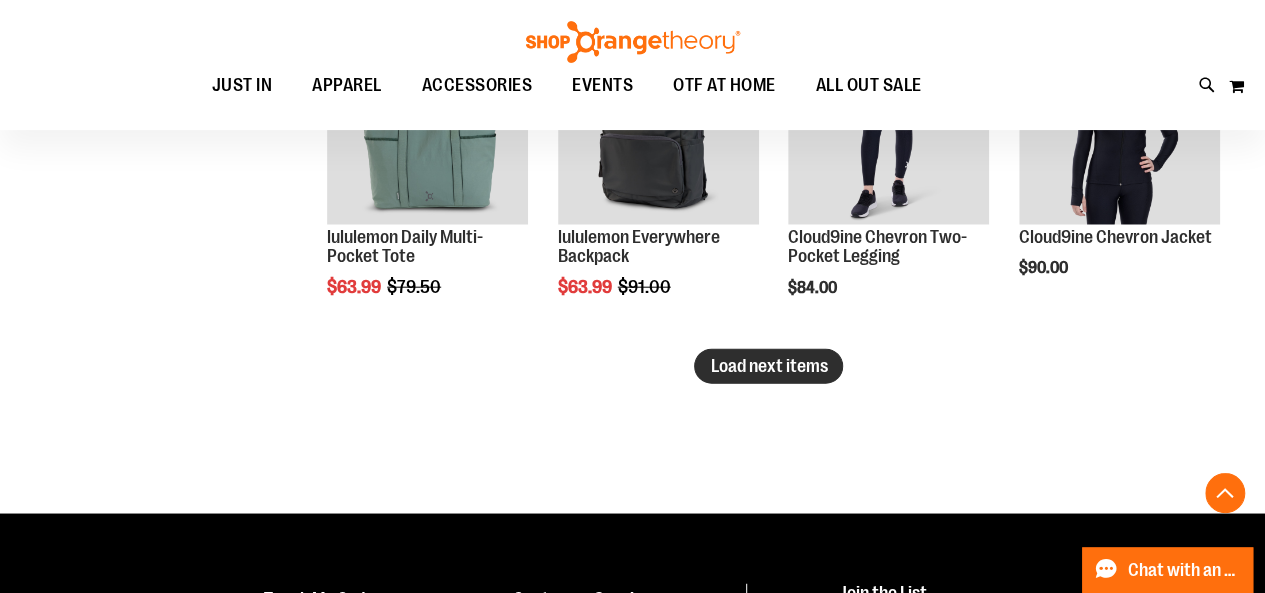 click on "Load next items" at bounding box center (768, 366) 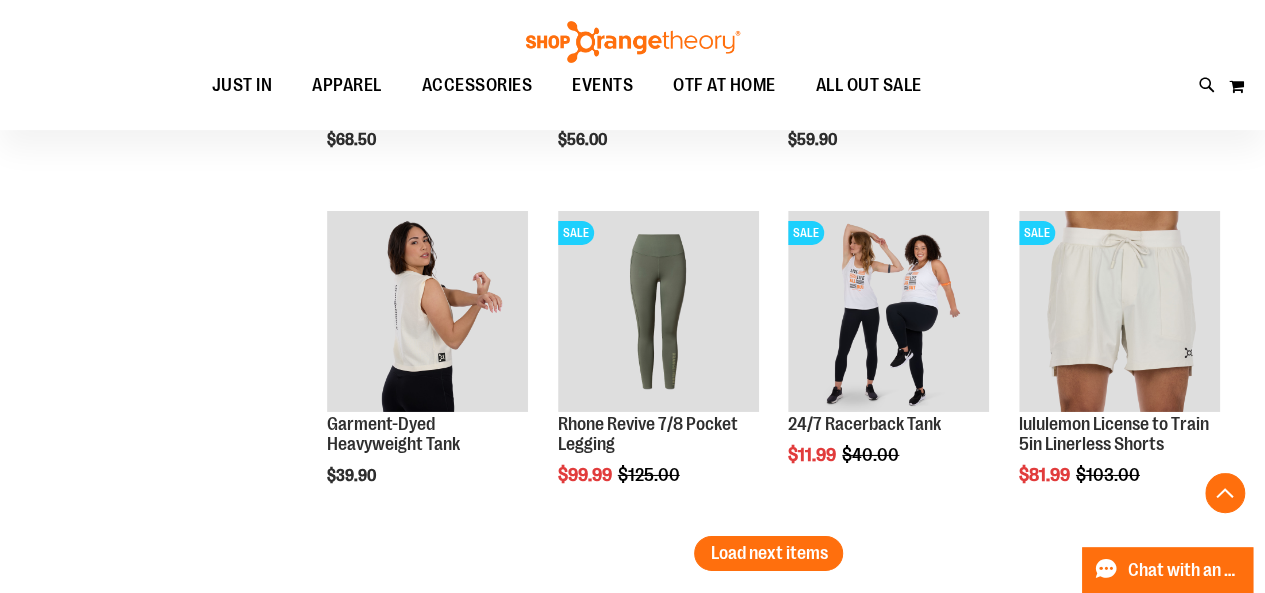 scroll, scrollTop: 6903, scrollLeft: 0, axis: vertical 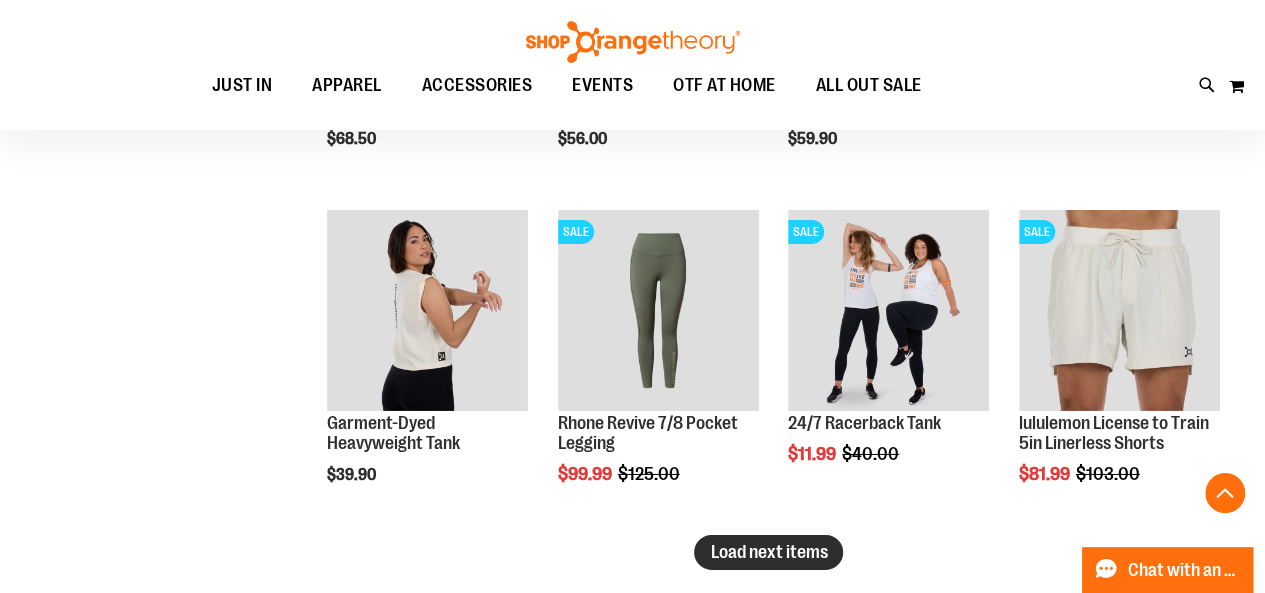 click on "Load next items" at bounding box center [768, 552] 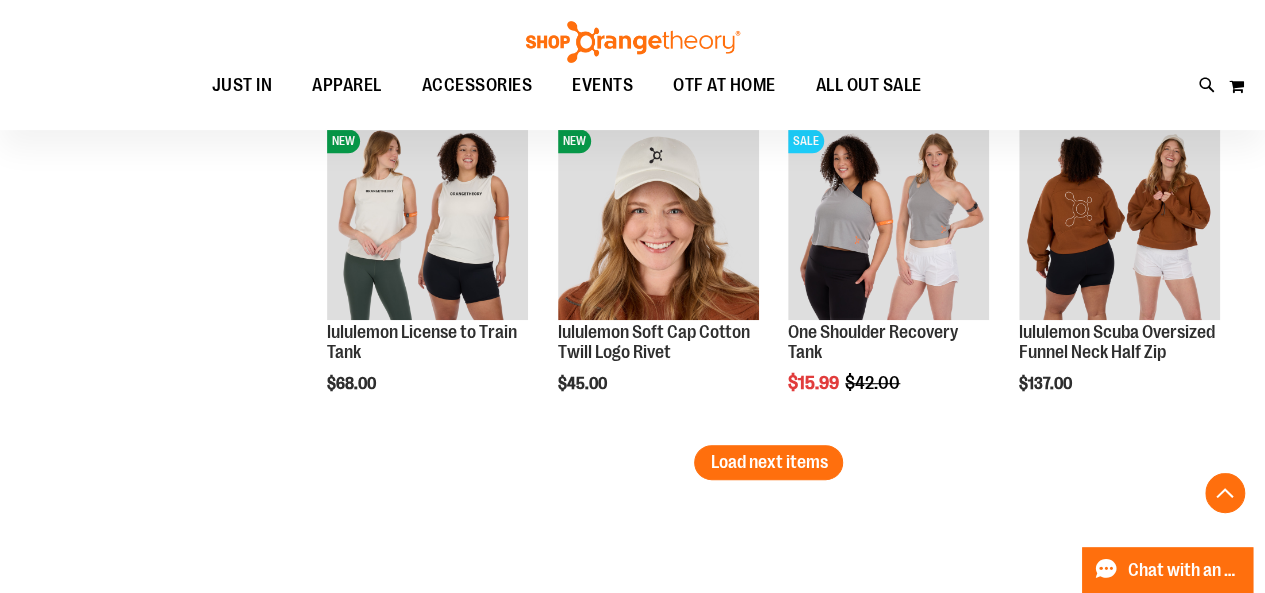 scroll, scrollTop: 8002, scrollLeft: 0, axis: vertical 